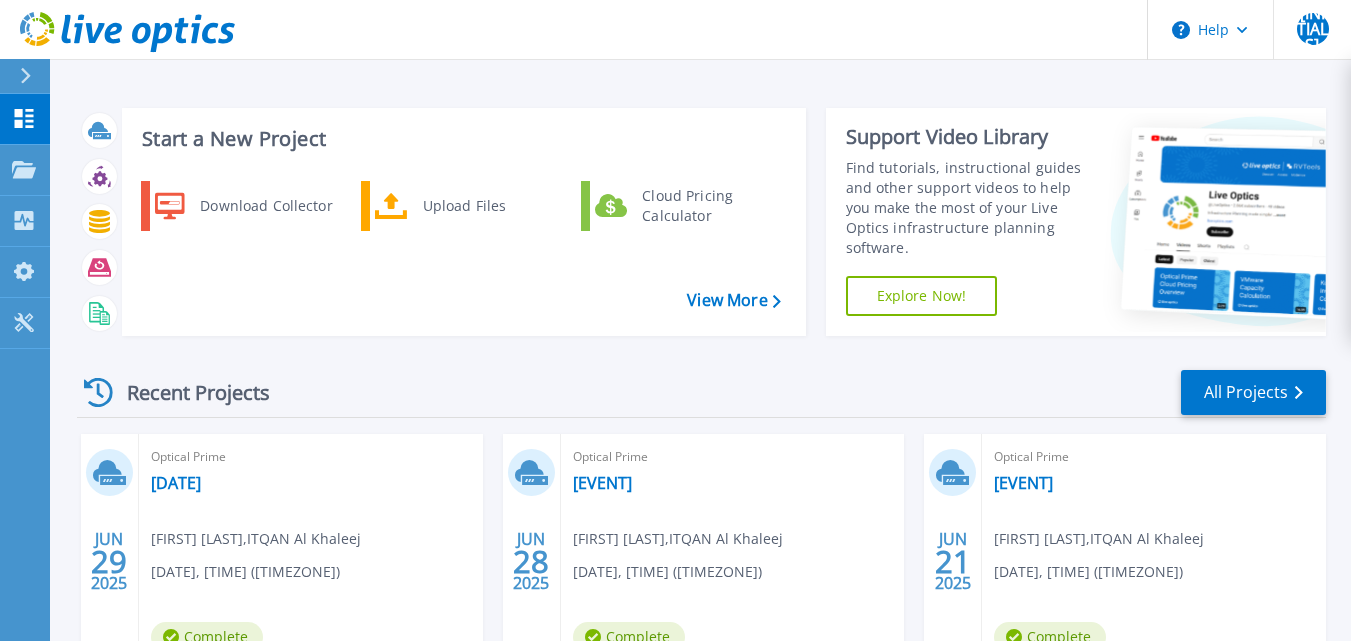 scroll, scrollTop: 0, scrollLeft: 0, axis: both 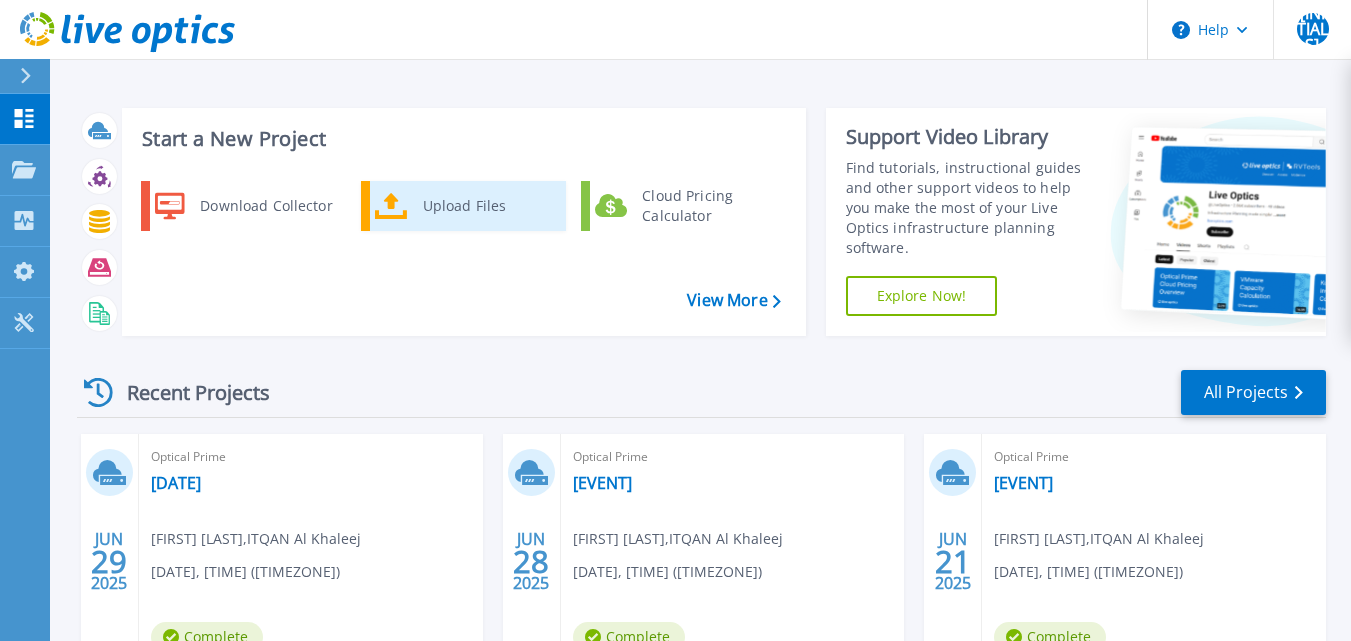 click on "Upload Files" at bounding box center [487, 206] 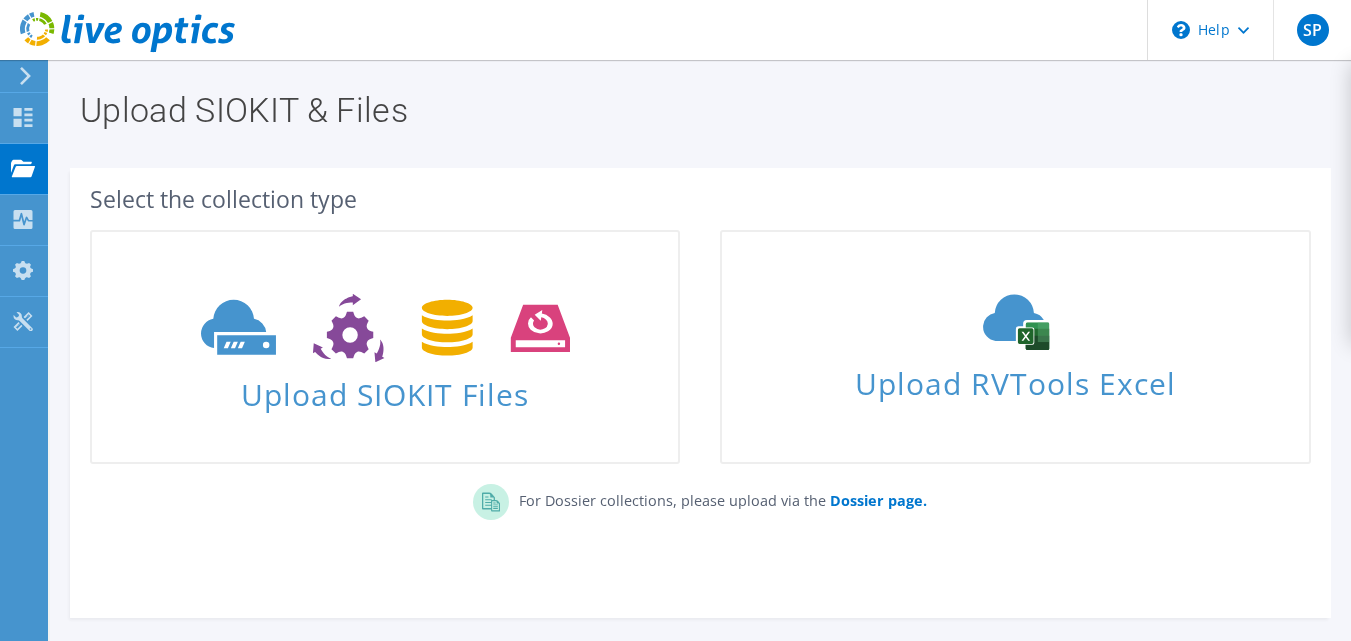 scroll, scrollTop: 0, scrollLeft: 0, axis: both 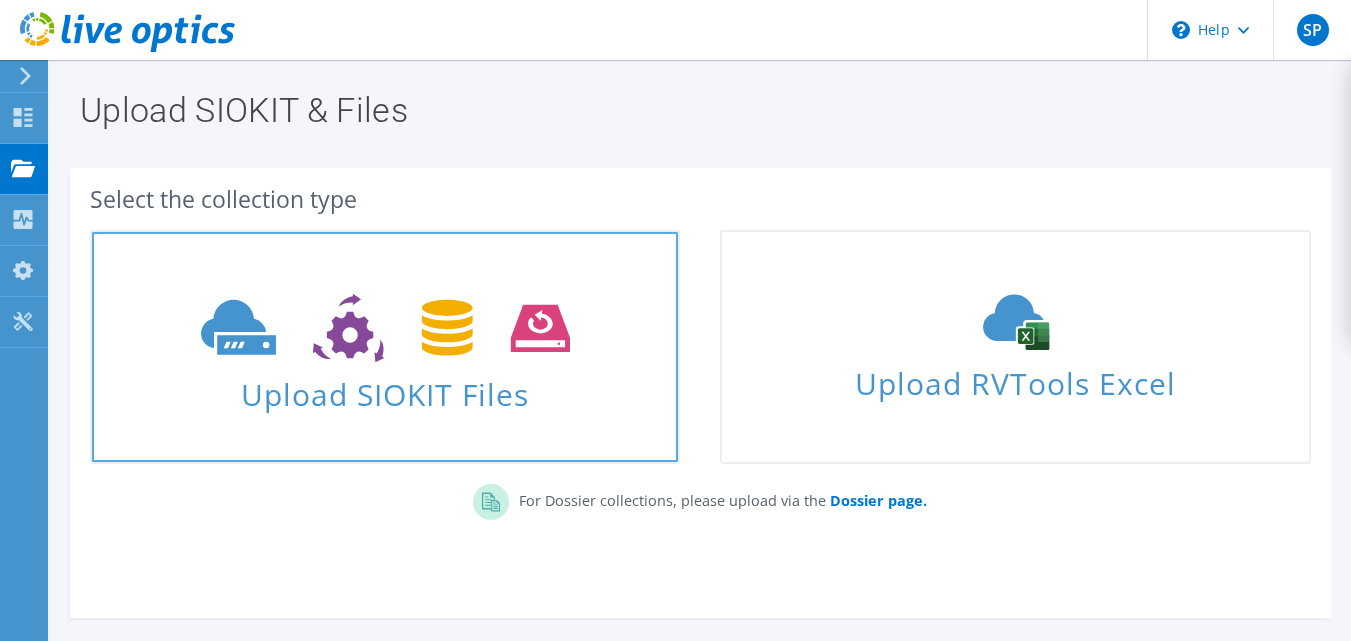 click on "Upload SIOKIT Files" at bounding box center [385, 388] 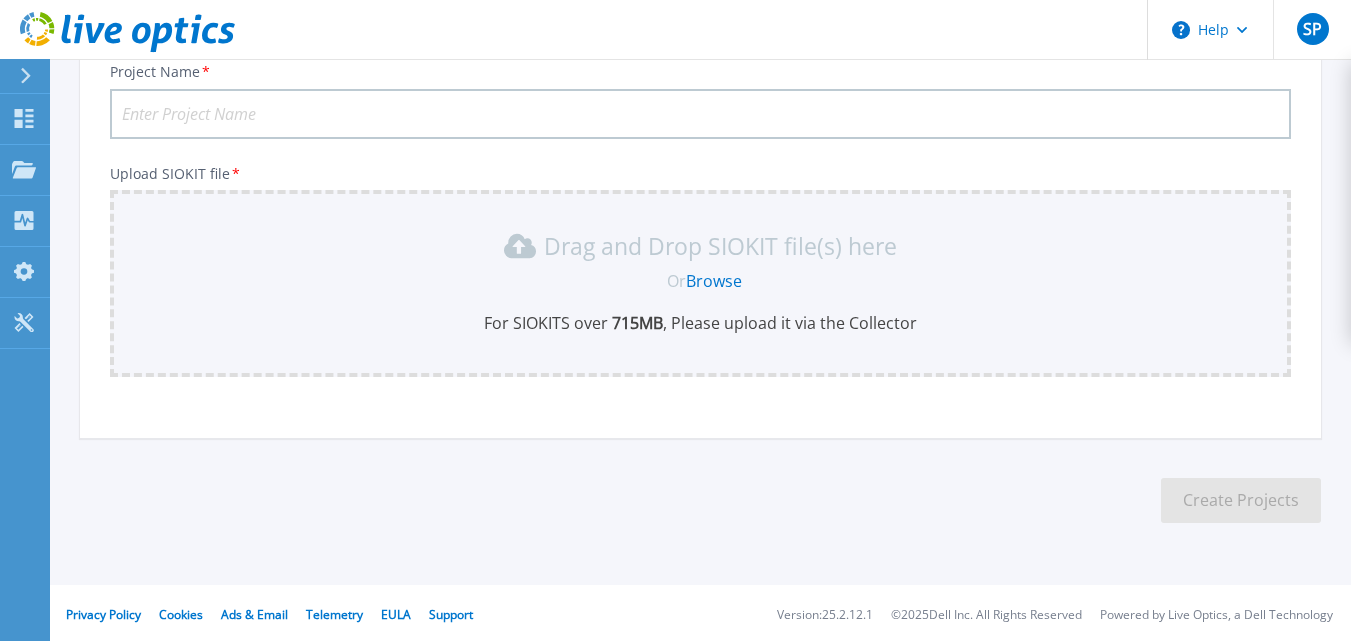 scroll, scrollTop: 156, scrollLeft: 0, axis: vertical 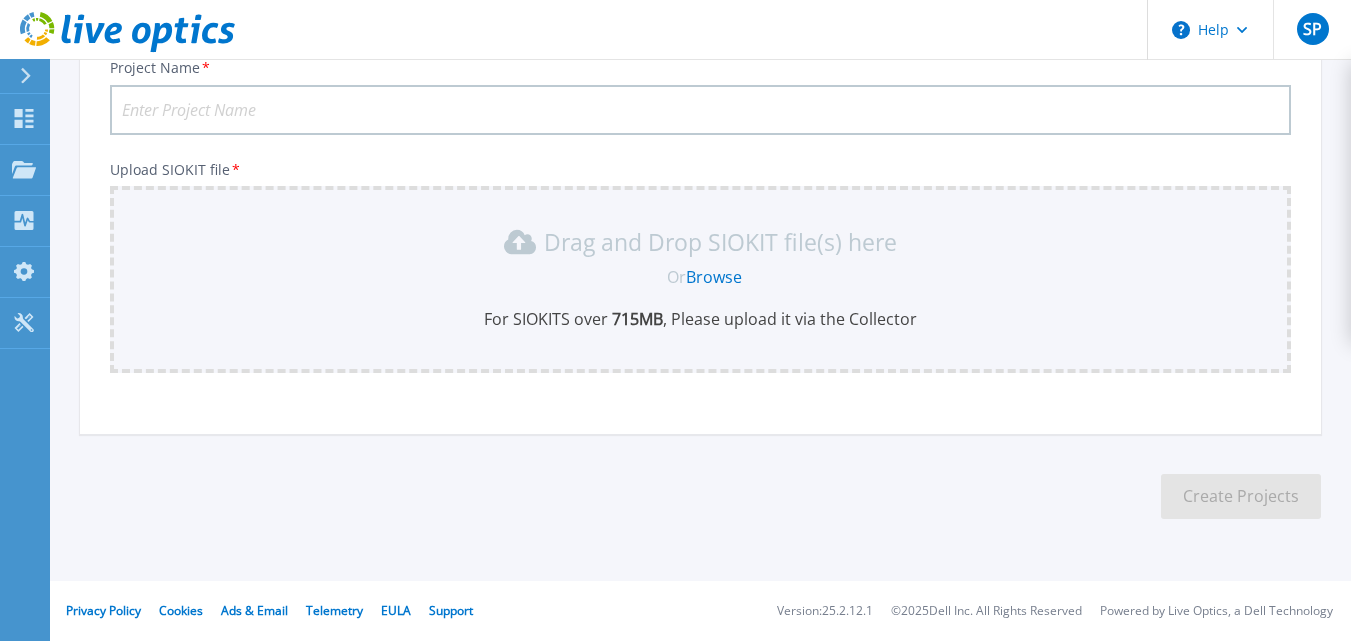 click on "Project Name *" at bounding box center (700, 110) 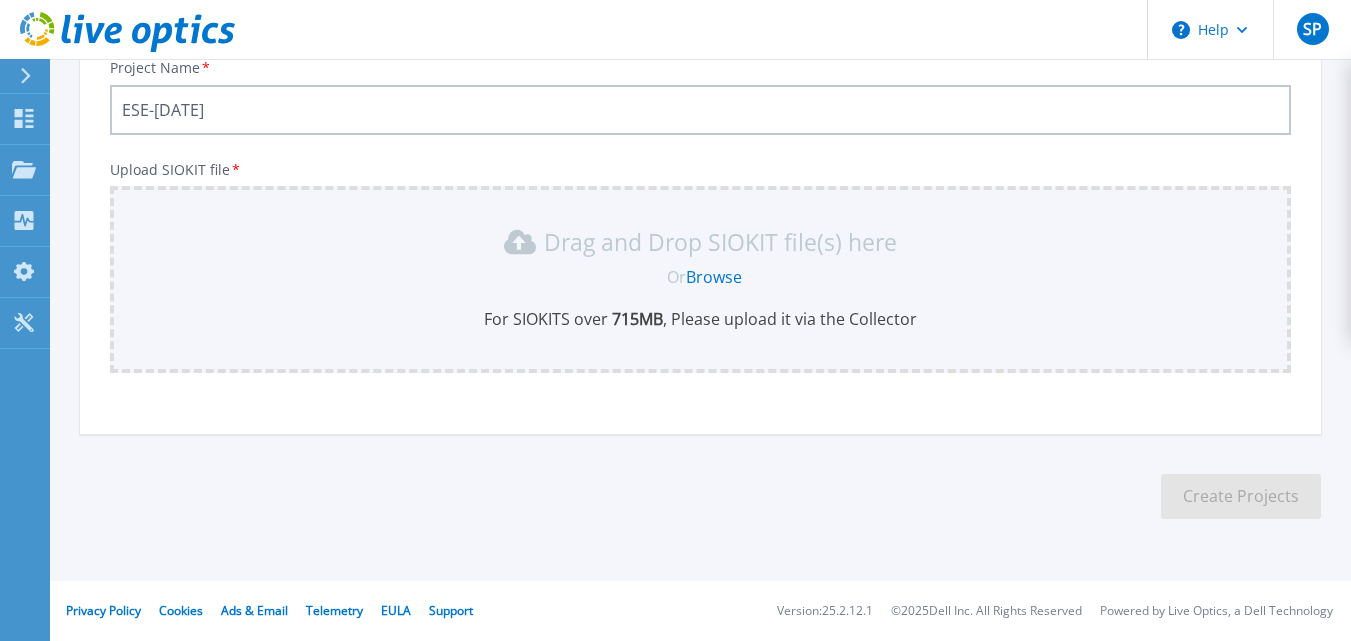 click on "ESE-June26th" at bounding box center [700, 110] 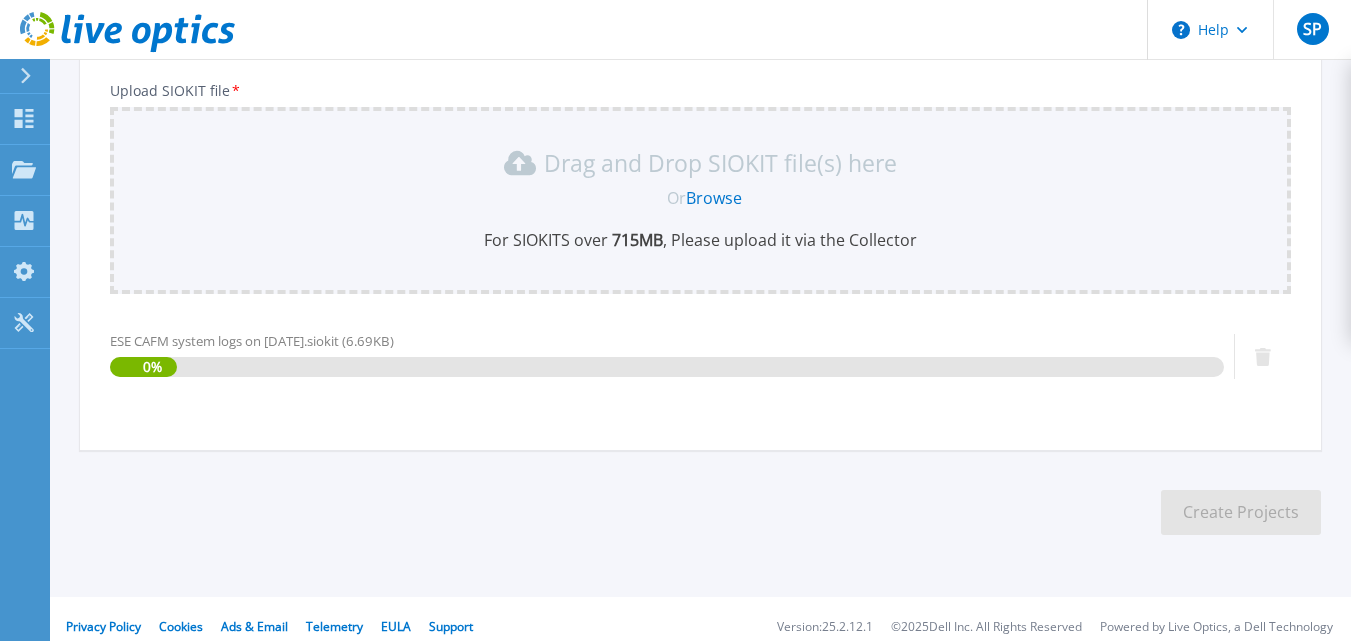 scroll, scrollTop: 251, scrollLeft: 0, axis: vertical 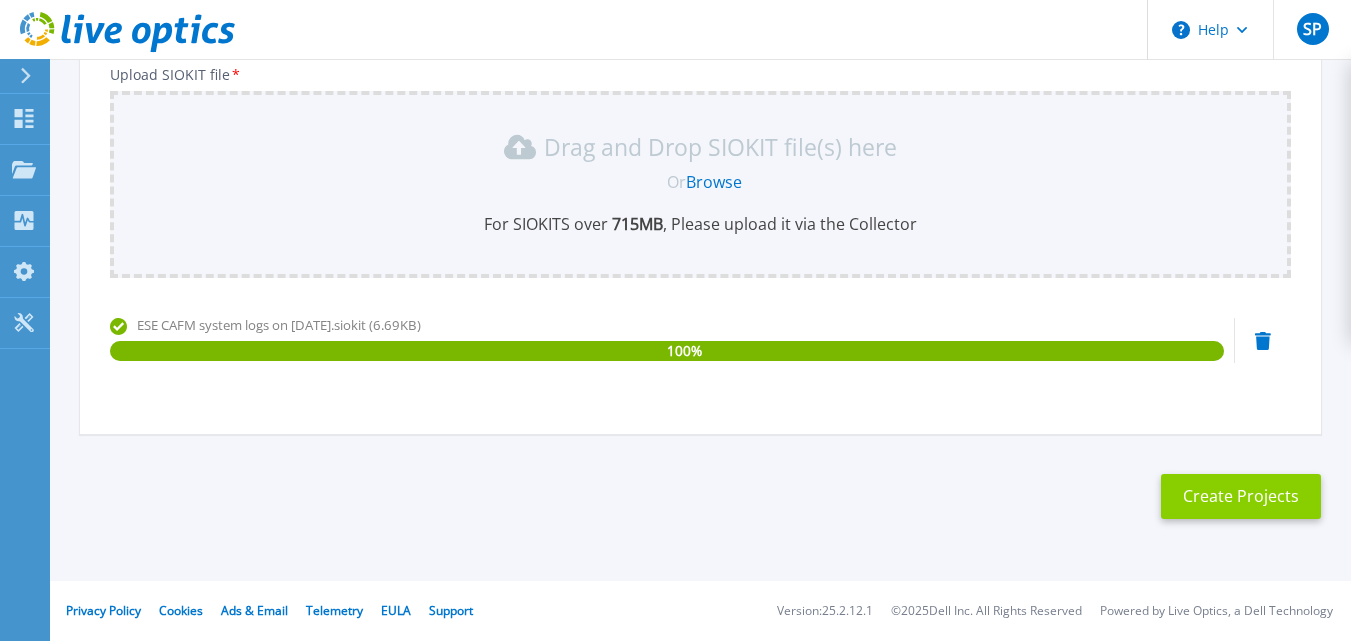 click on "Create Projects" at bounding box center [1241, 496] 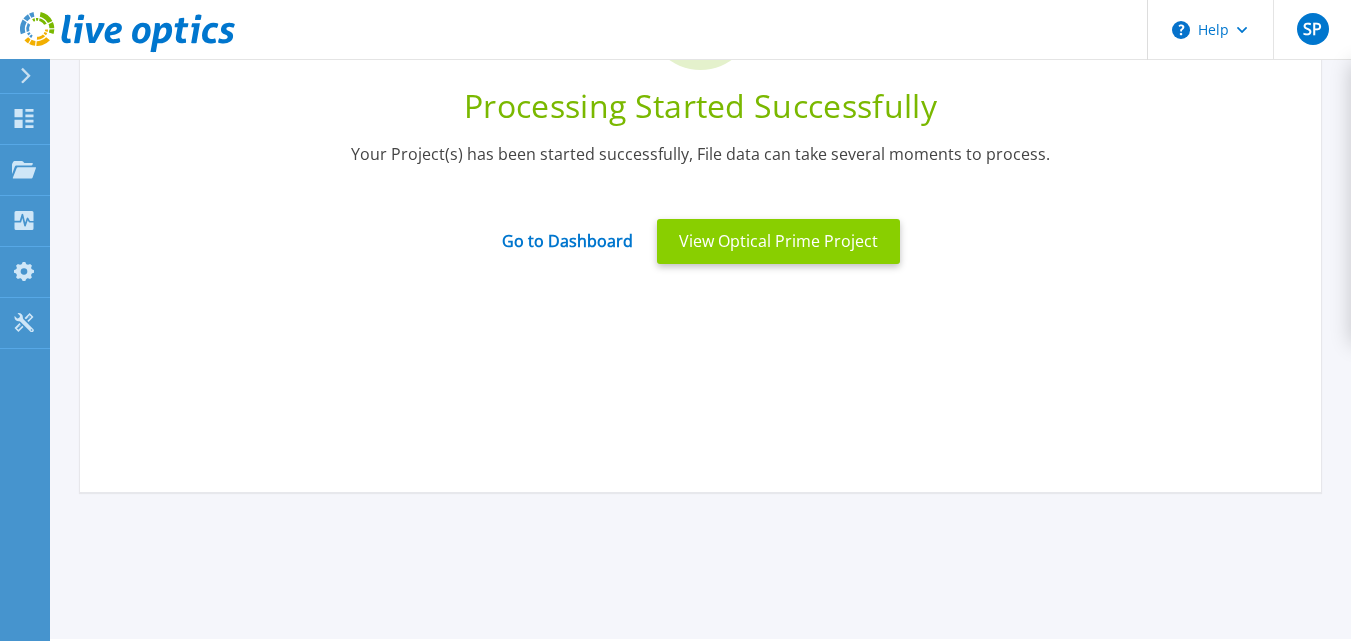 click on "View Optical Prime Project" at bounding box center (778, 241) 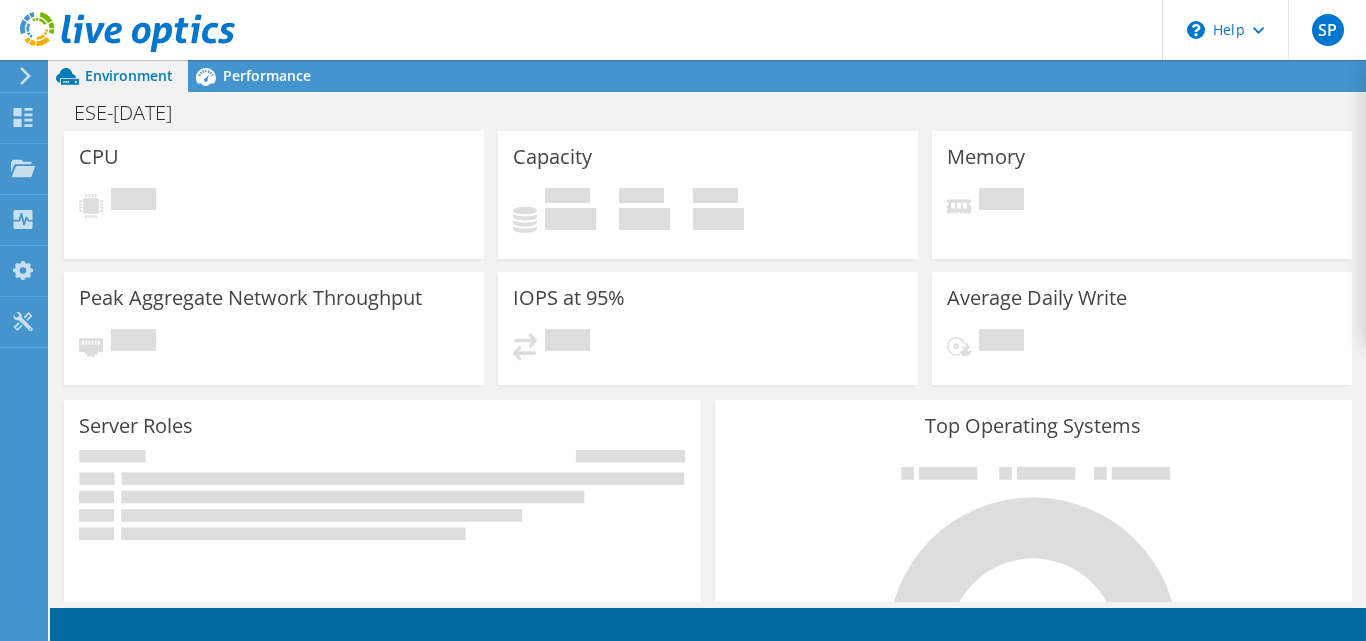 scroll, scrollTop: 0, scrollLeft: 0, axis: both 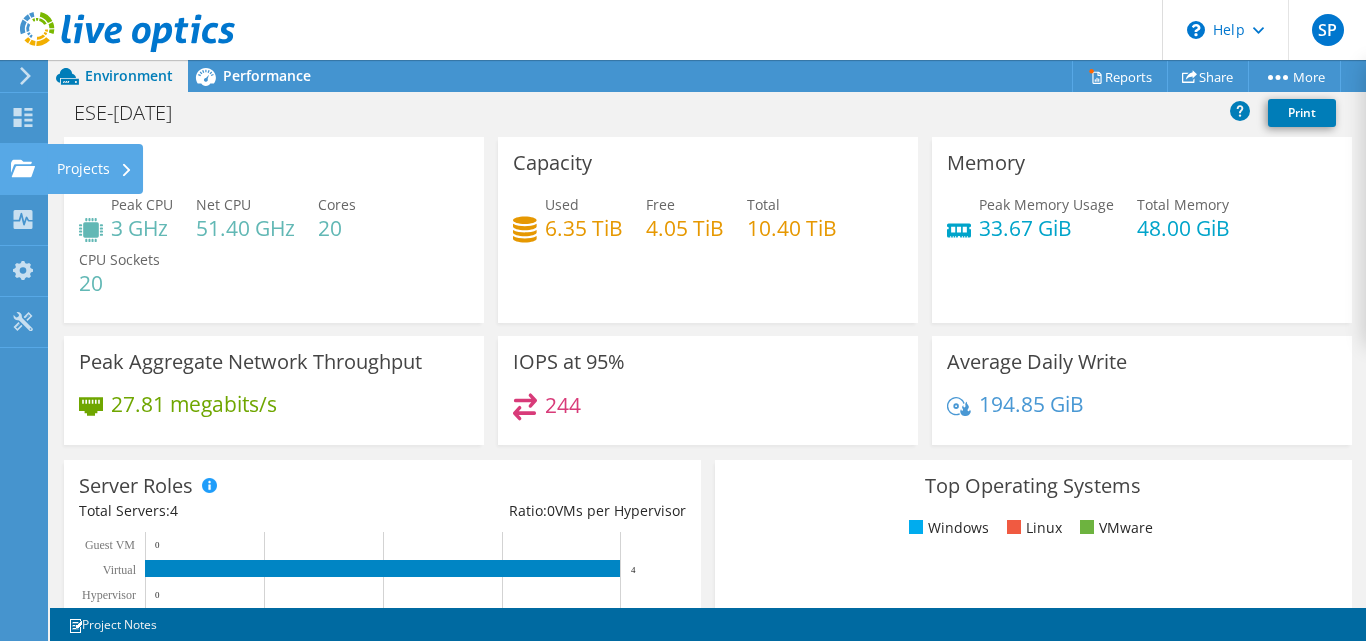click on "Projects" at bounding box center (95, 169) 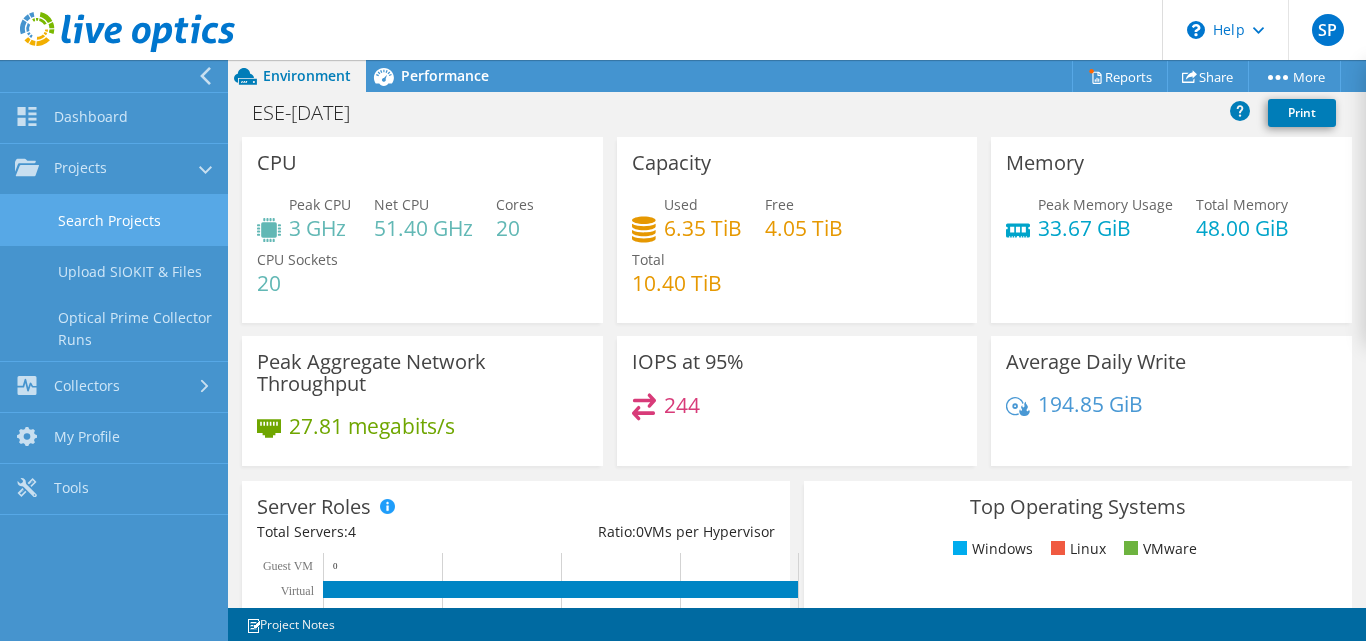 click on "Search Projects" at bounding box center [114, 220] 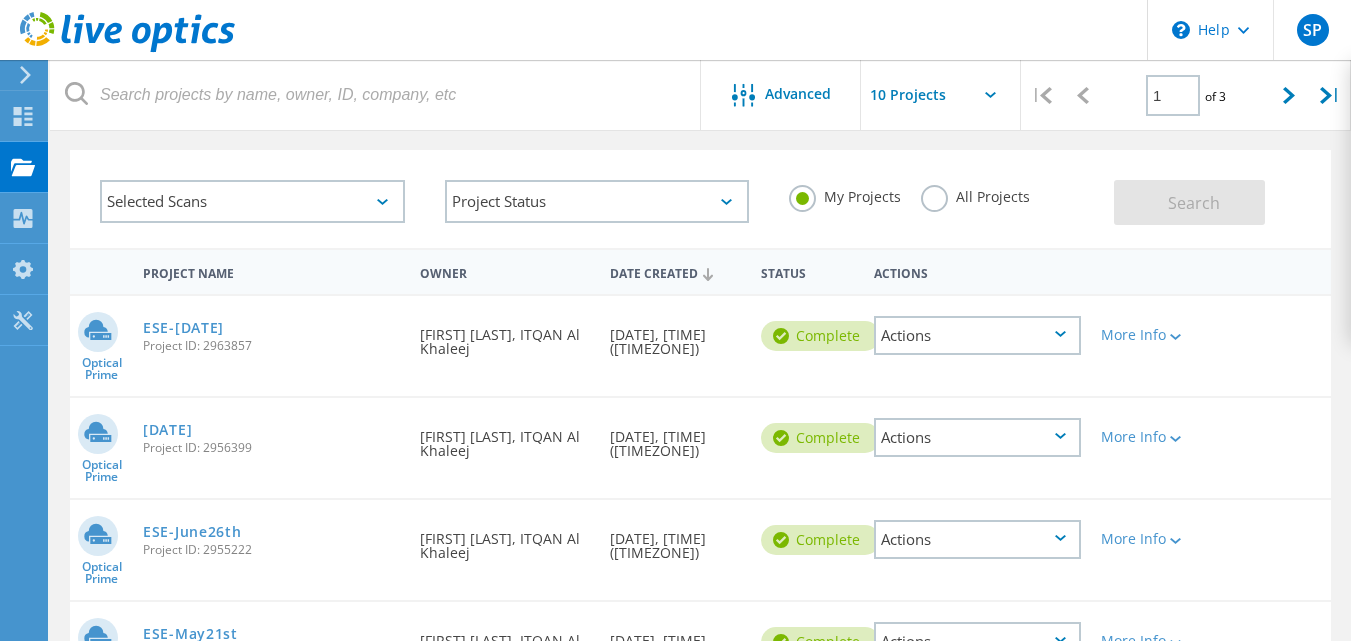 scroll, scrollTop: 100, scrollLeft: 0, axis: vertical 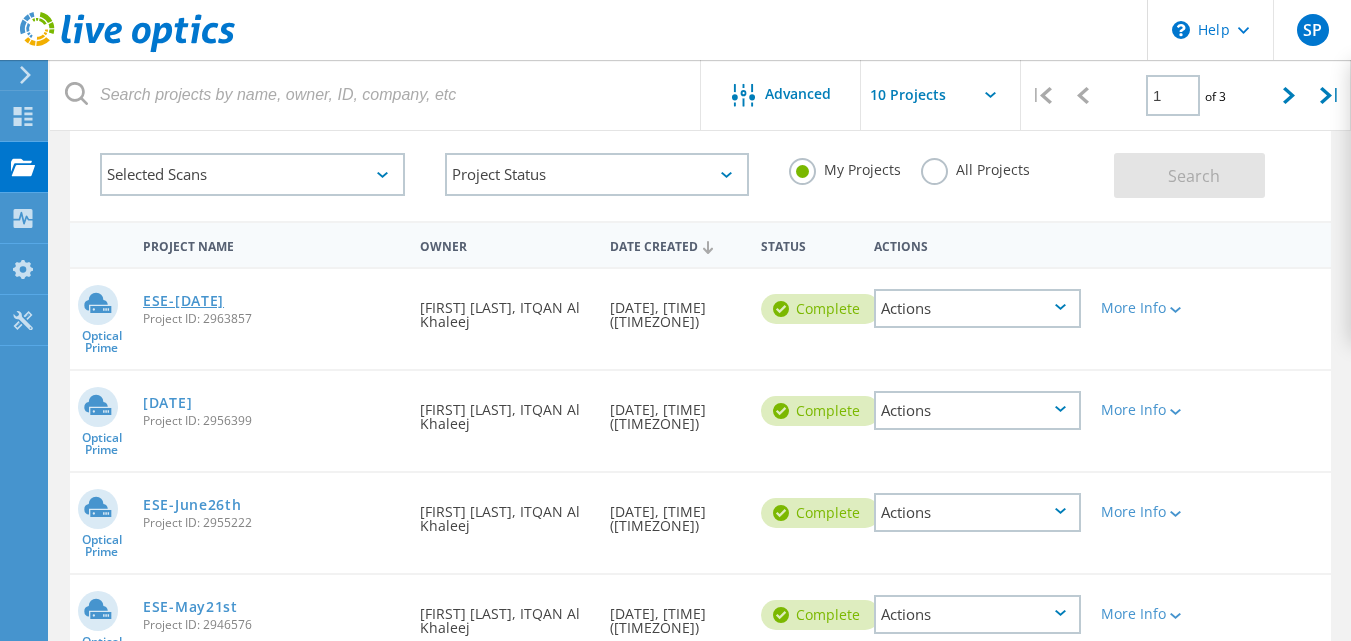 click on "[TEXT]-[DATE]" at bounding box center [183, 301] 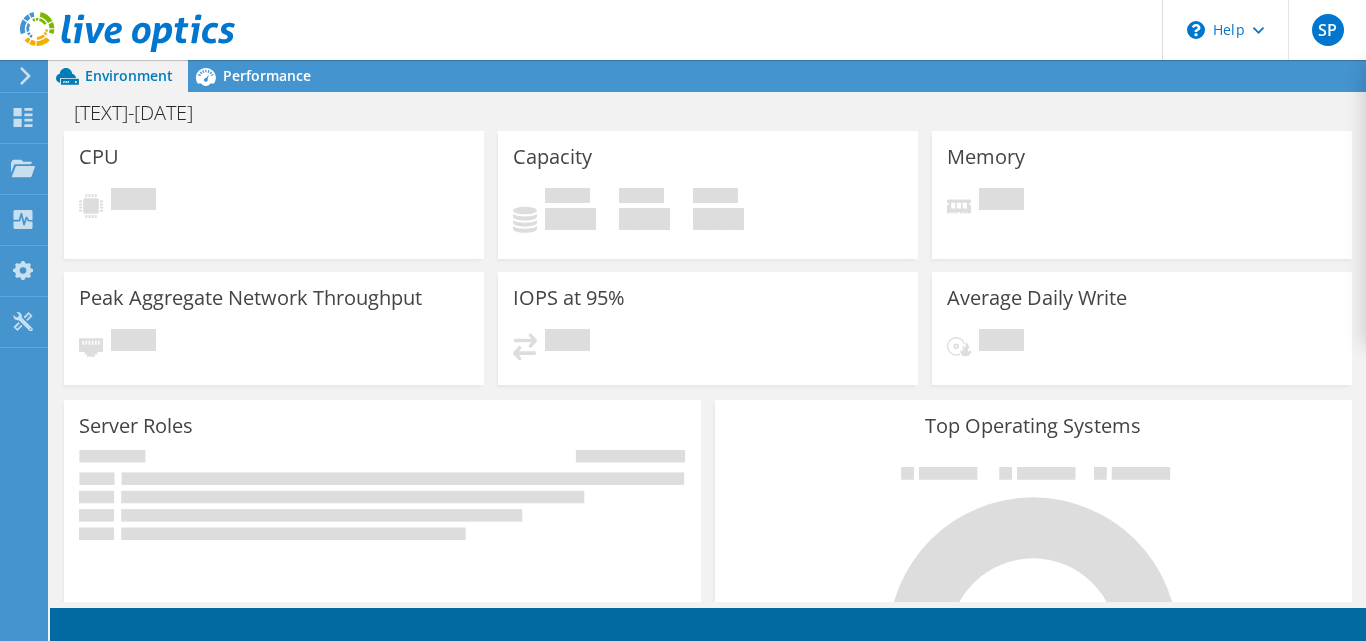 scroll, scrollTop: 0, scrollLeft: 0, axis: both 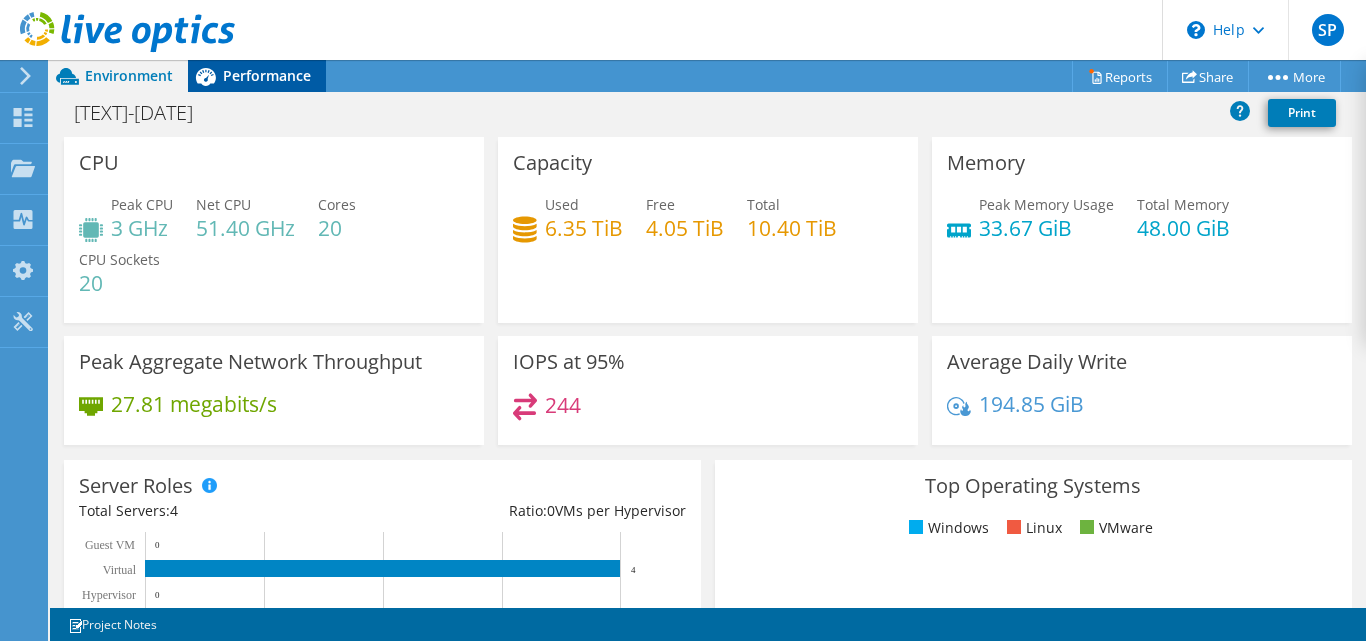 click on "Performance" at bounding box center (267, 75) 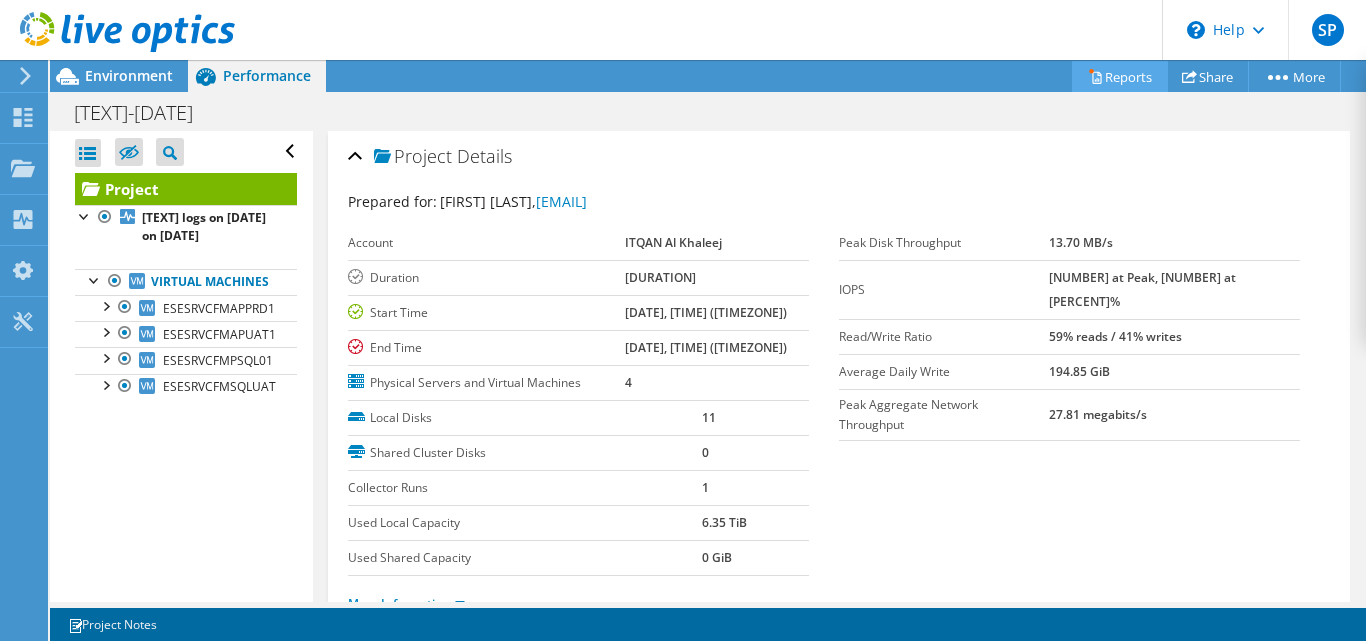 click on "Reports" at bounding box center (1120, 76) 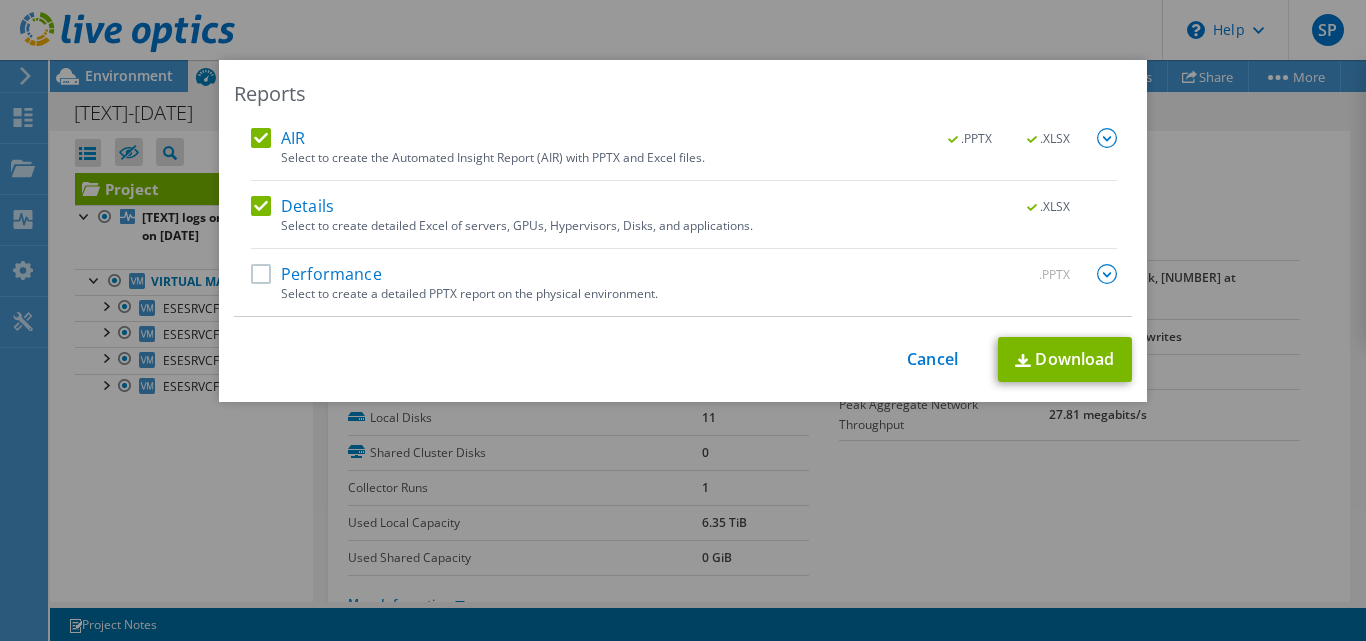 click on "Performance" at bounding box center (316, 274) 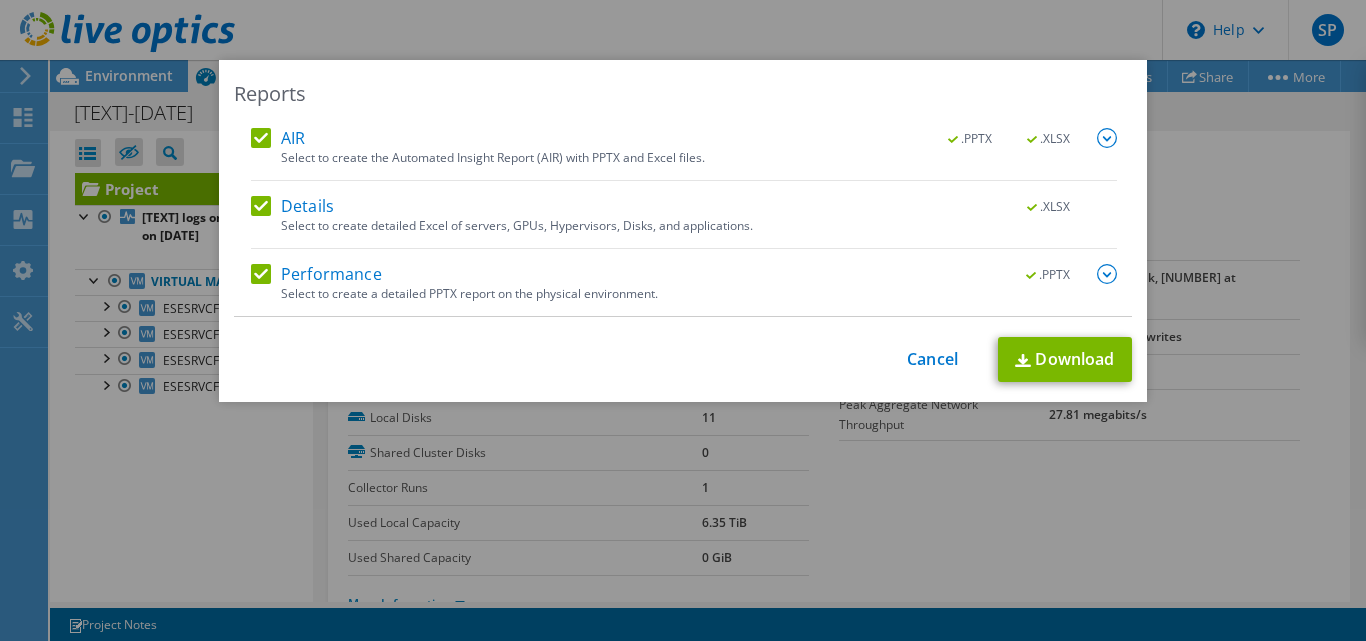 click on "[TEXT]
.PPTX
.XLSX
Select to create the Automated Insight Report (AIR) with PPTX and Excel files.
.PPTX
.XLSX" at bounding box center [683, 222] 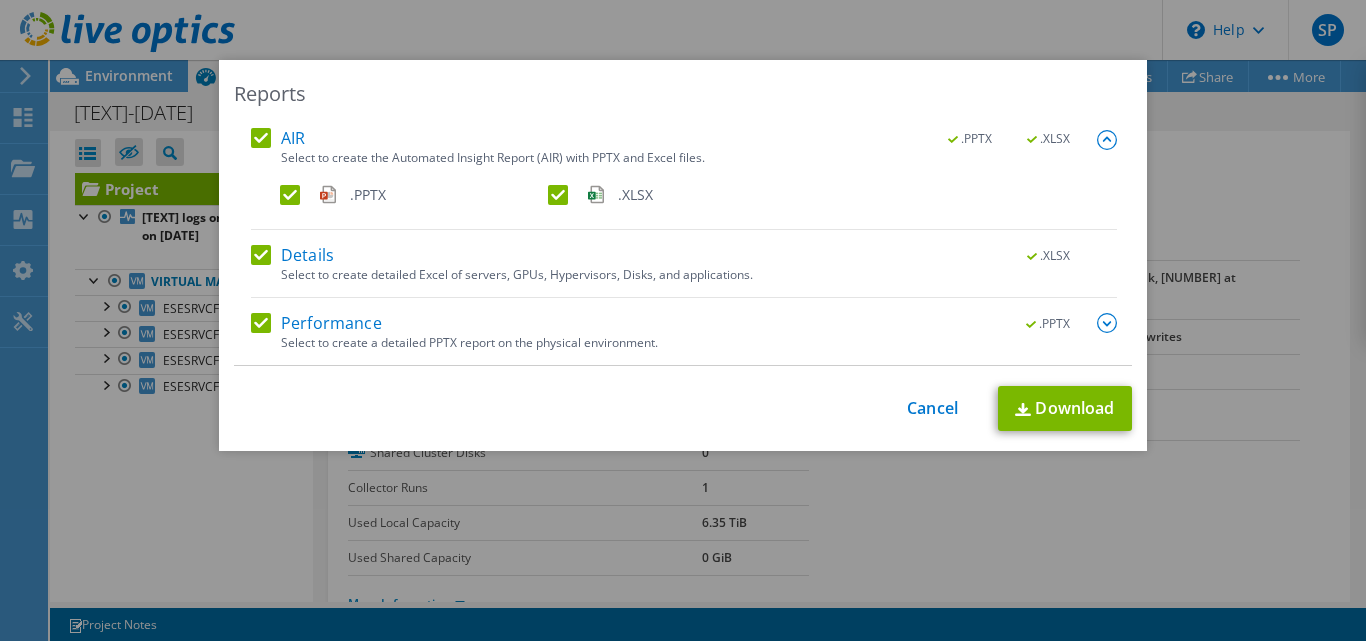 click at bounding box center (1107, 140) 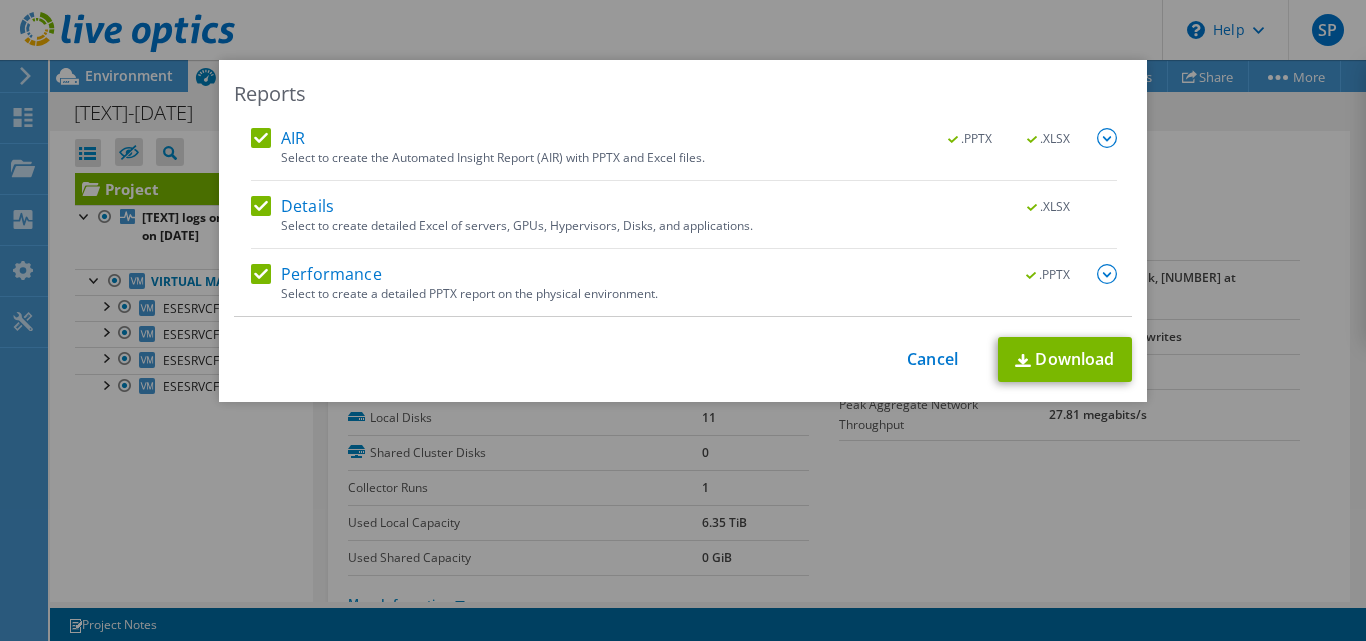 click at bounding box center [1107, 274] 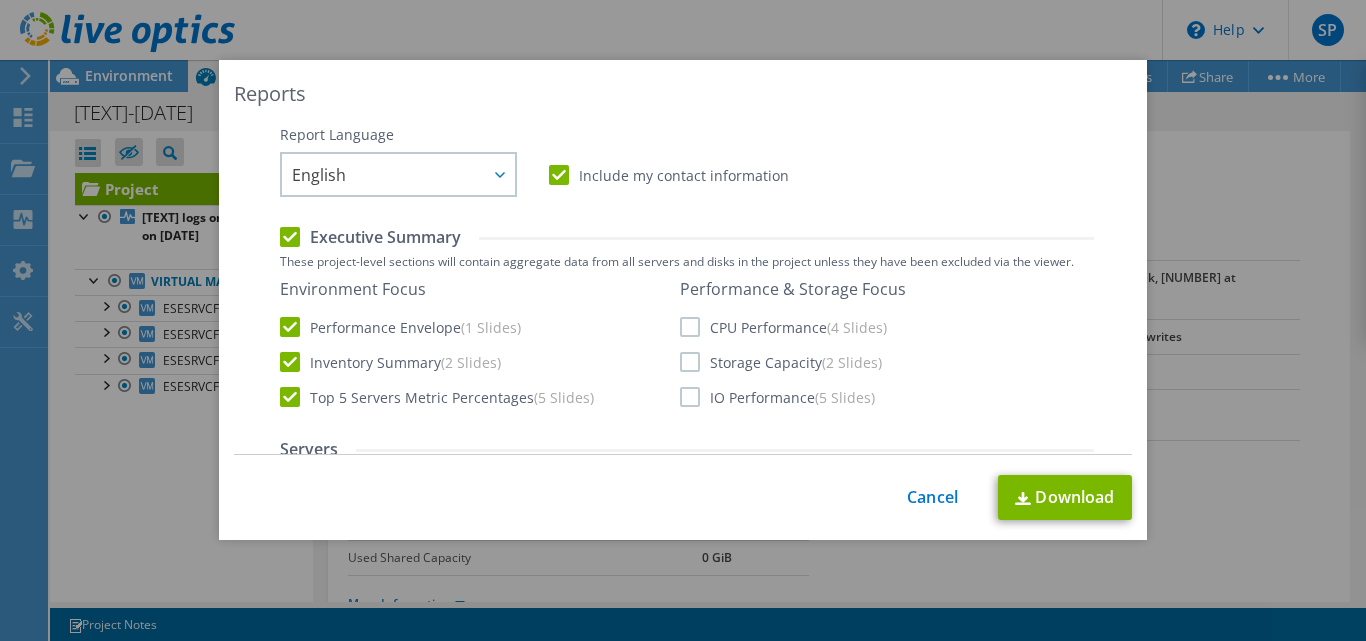 click on "Include my contact information" at bounding box center (669, 175) 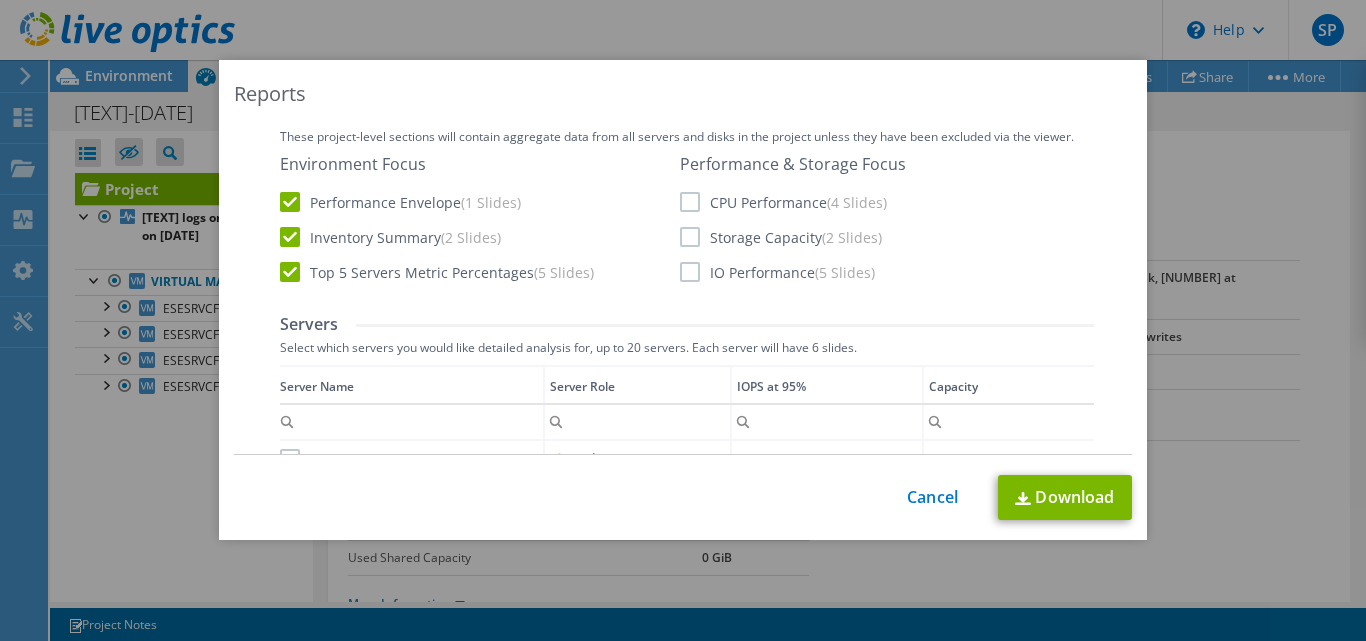 scroll, scrollTop: 400, scrollLeft: 0, axis: vertical 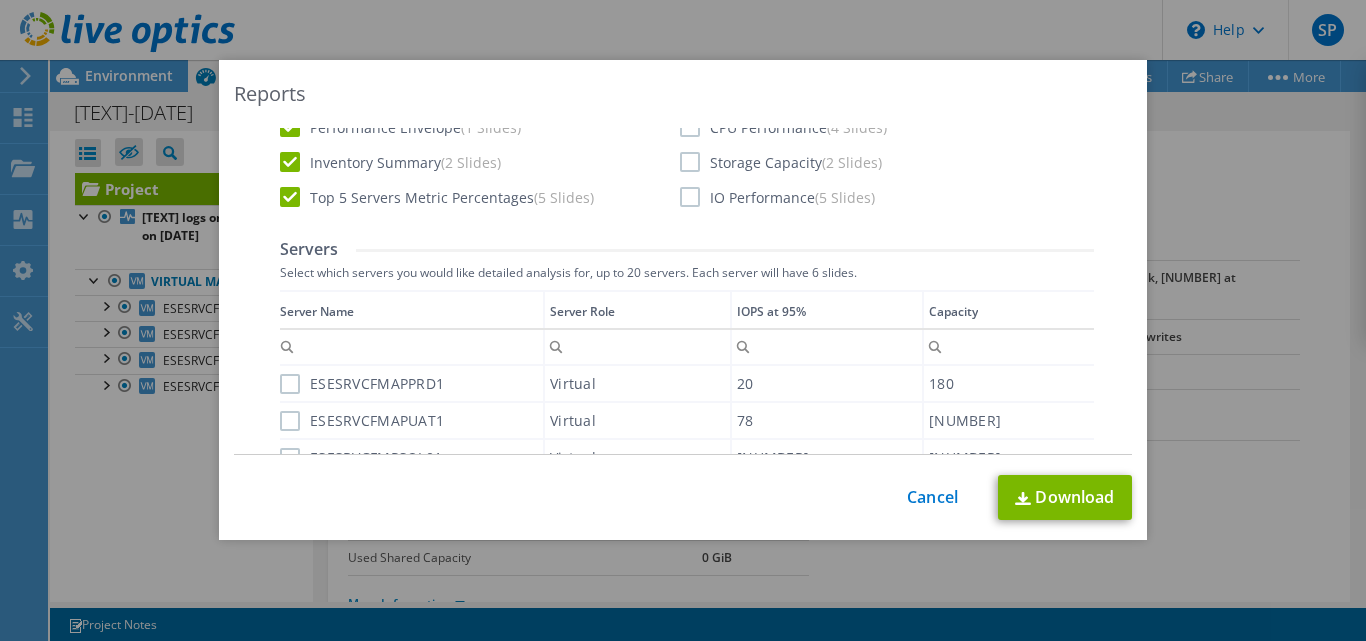 click on "CPU Performance  ([NUMBER] Slides)" at bounding box center [783, 127] 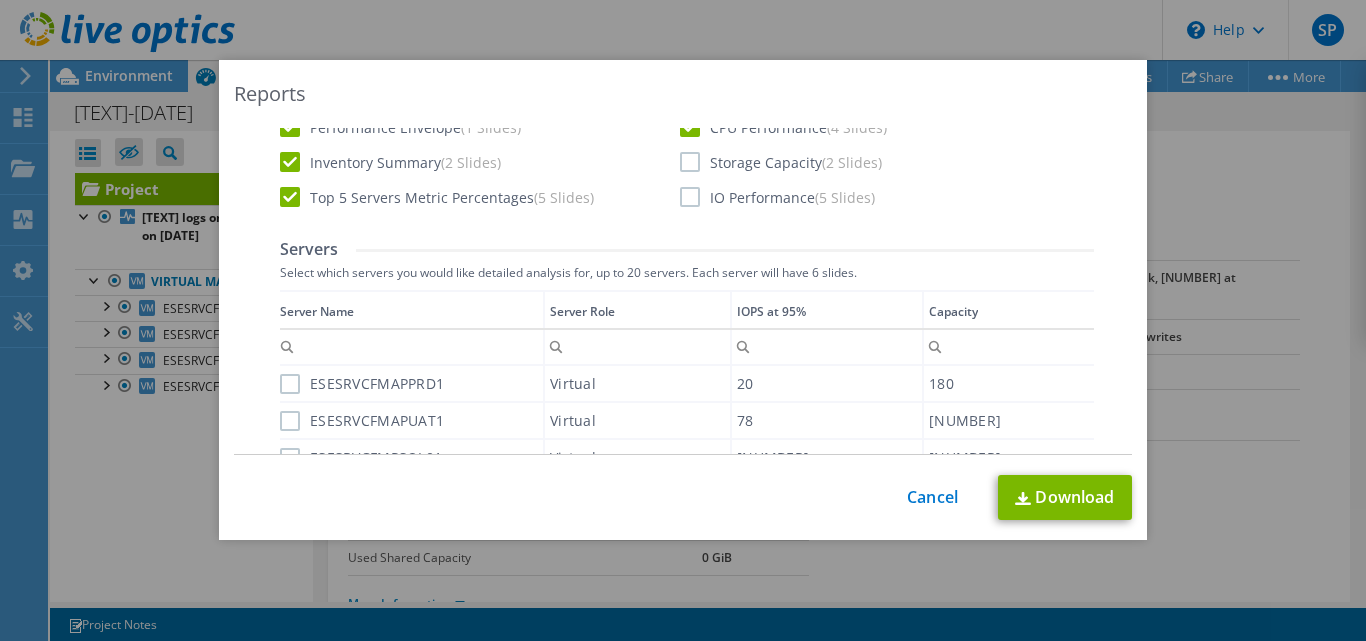 click on "Storage Capacity  ([NUMBER] Slides)" at bounding box center (781, 162) 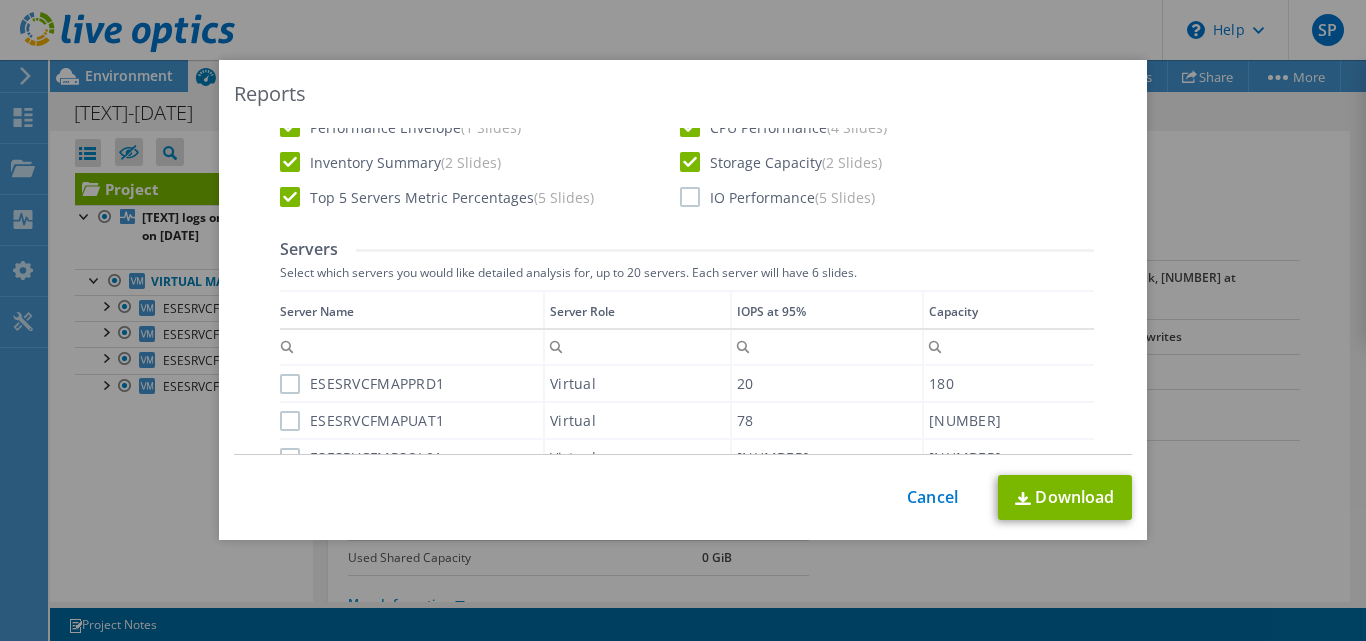 click on "IO Performance  ([NUMBER] Slides)" at bounding box center (777, 197) 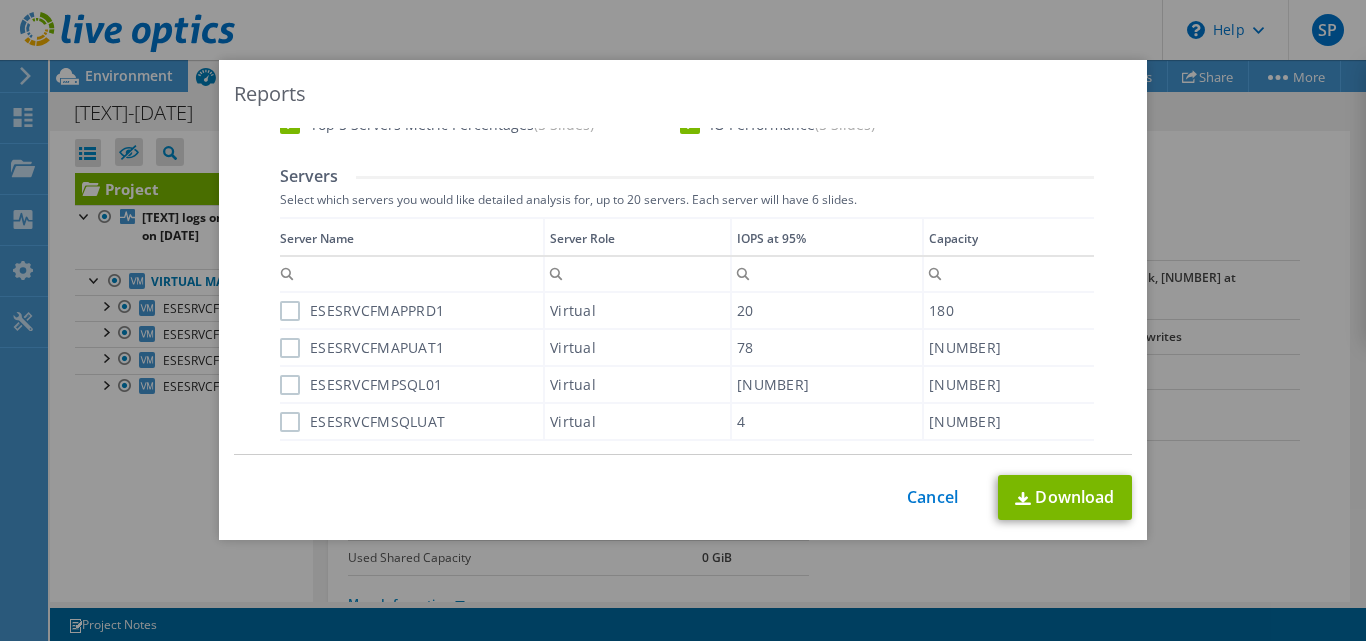 scroll, scrollTop: 500, scrollLeft: 0, axis: vertical 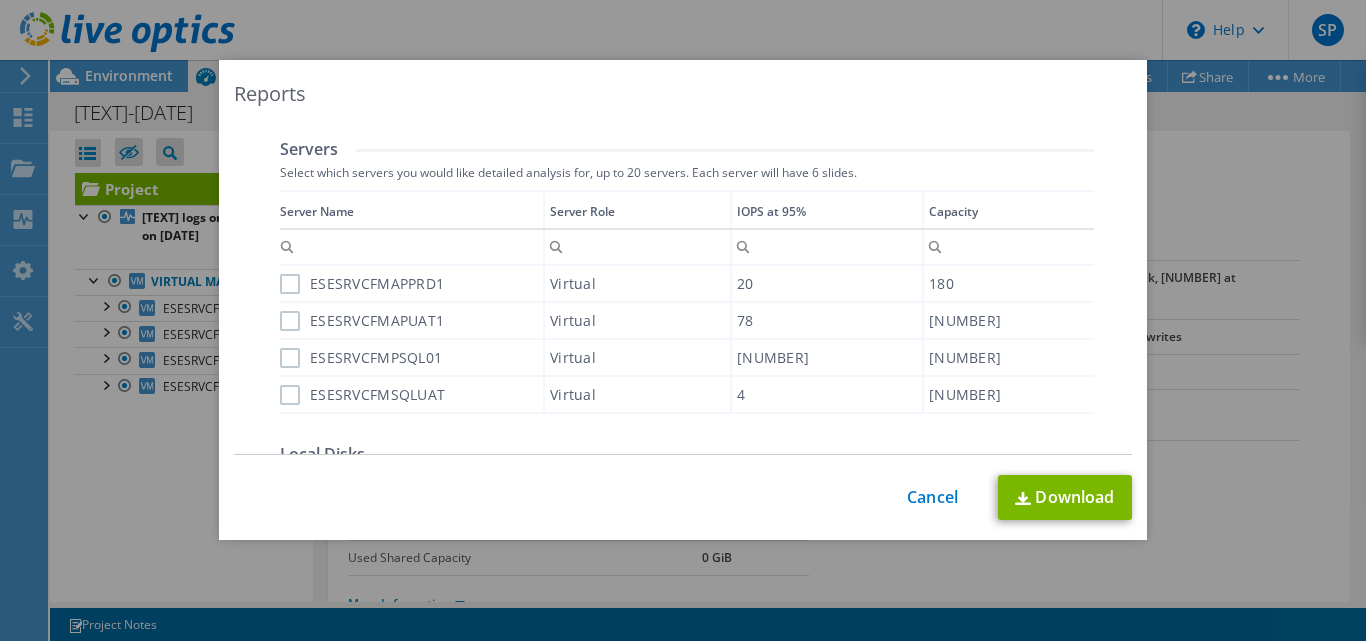 click on "ESESRVCFMAPPRD1" at bounding box center (362, 284) 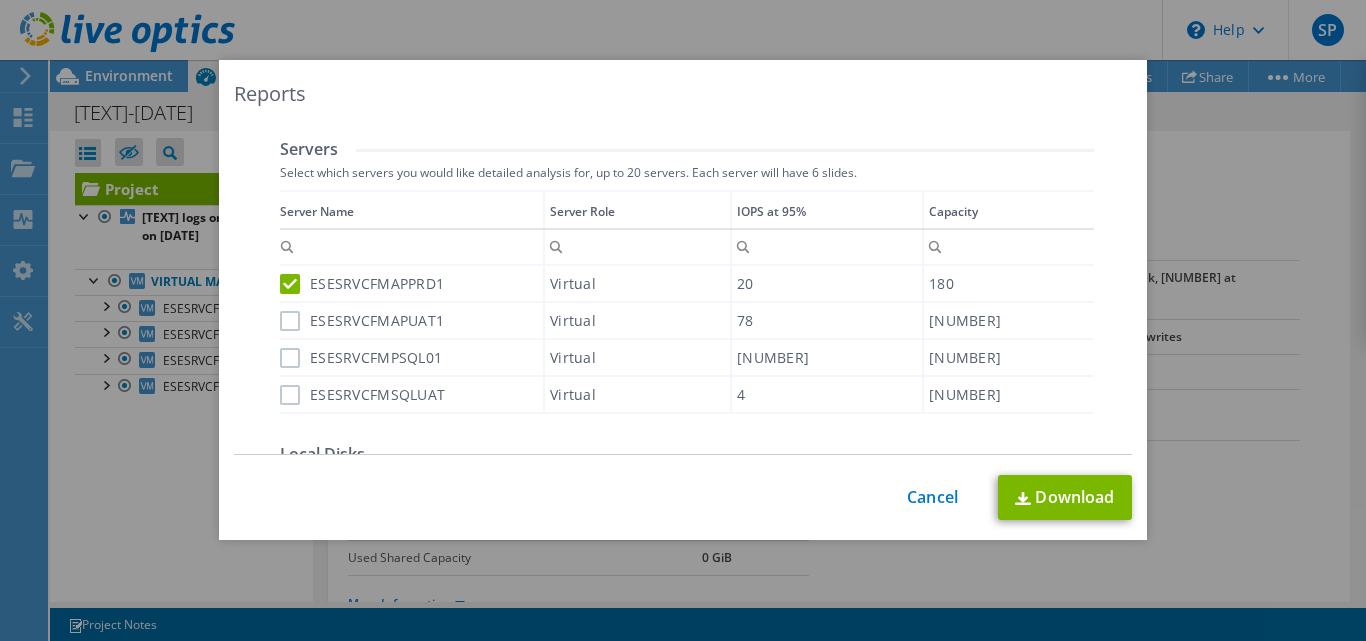 click on "ESESRVCFMAPUAT1" at bounding box center [362, 321] 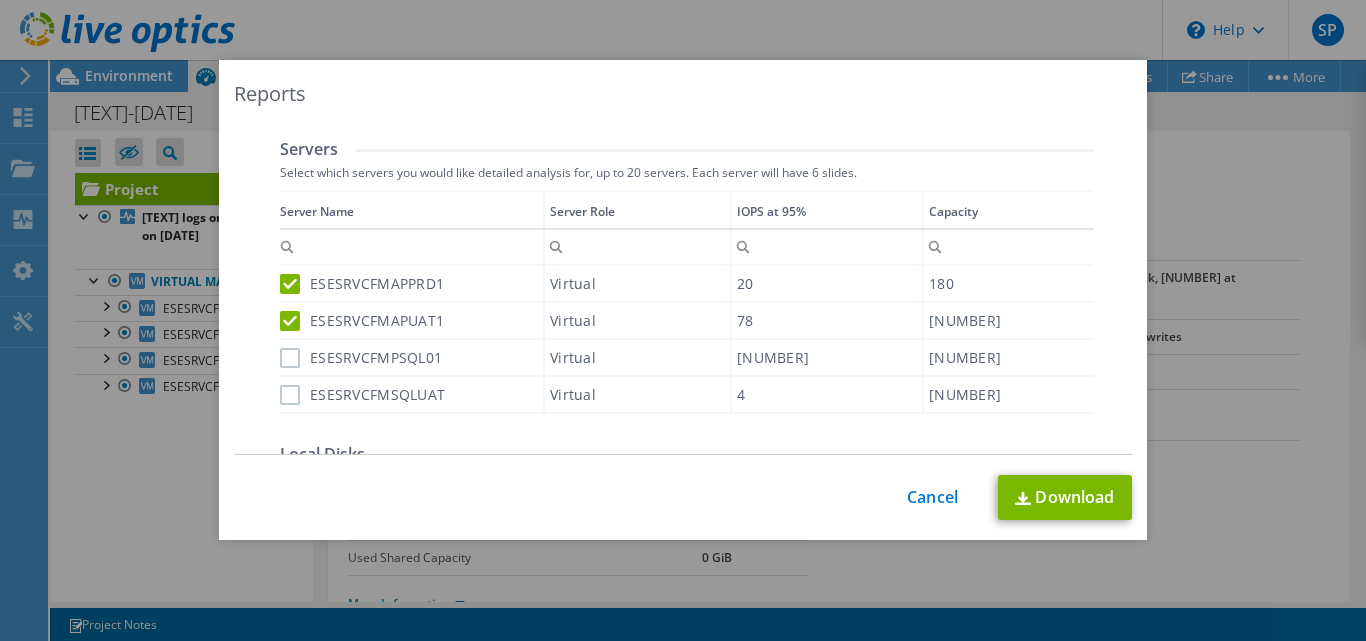 click on "ESESRVCFMPSQL01" at bounding box center (361, 358) 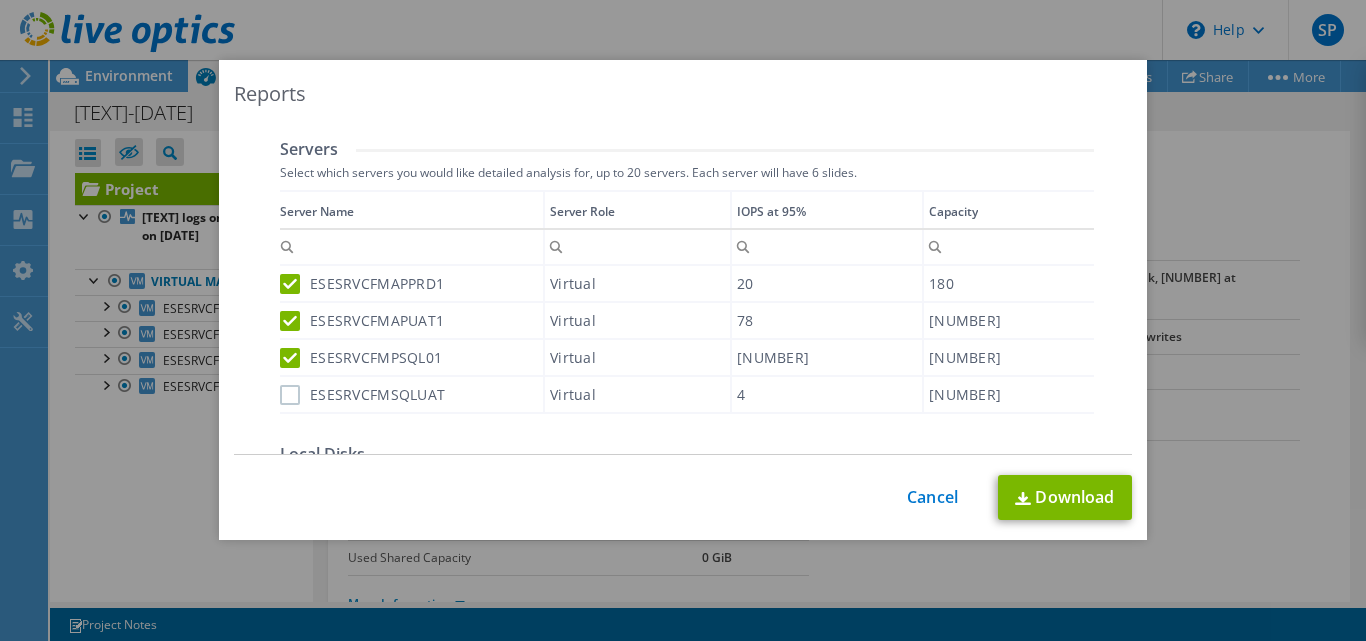 click on "ESESRVCFMSQLUAT" at bounding box center [362, 395] 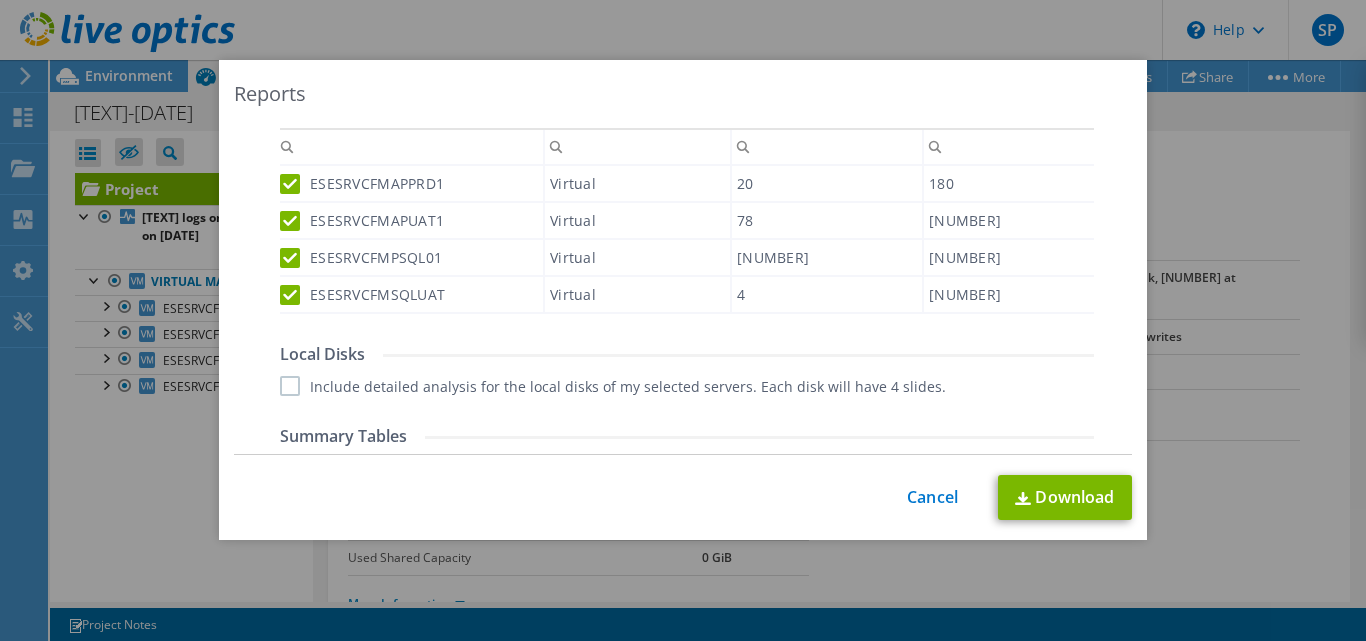 scroll, scrollTop: 700, scrollLeft: 0, axis: vertical 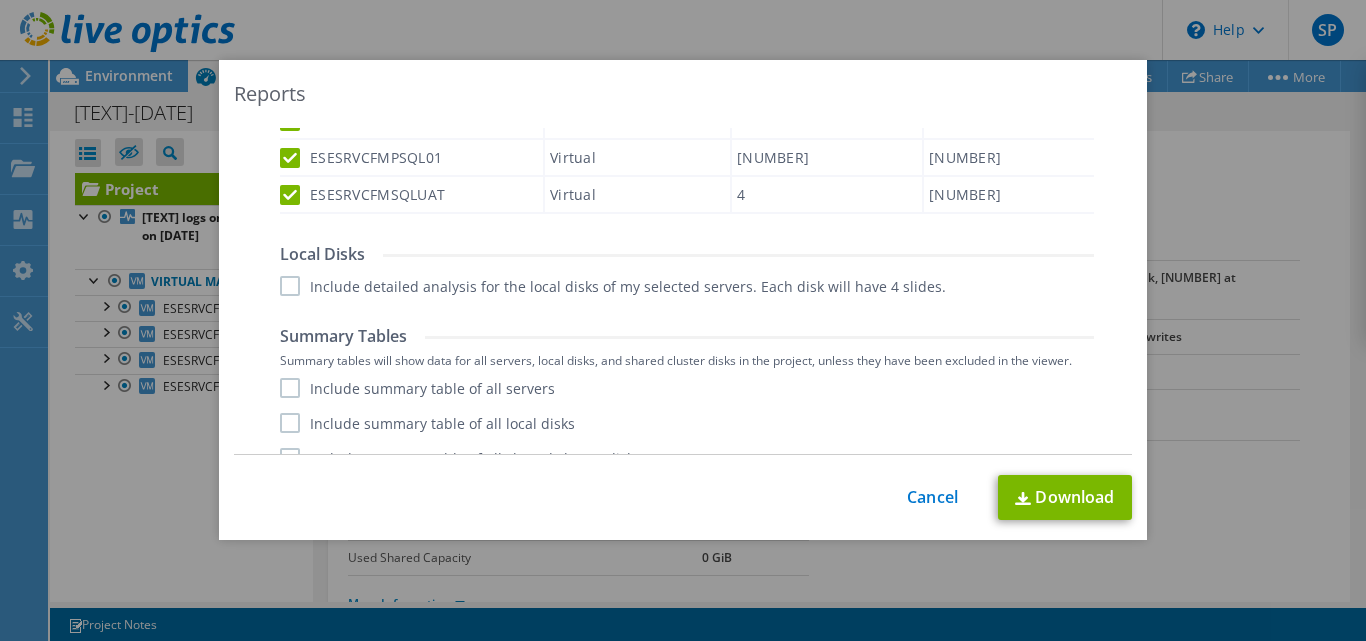 click on "Include detailed analysis for the local disks of my selected servers. Each disk will have 4 slides." at bounding box center [613, 286] 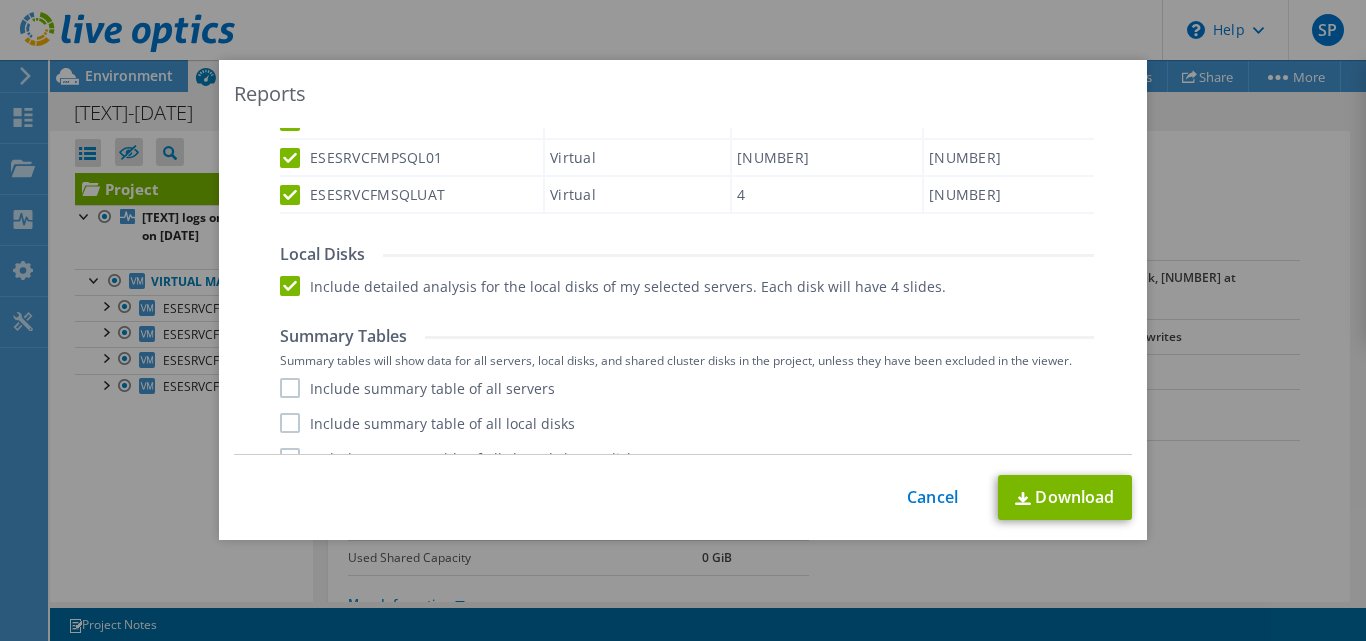 click on "Include summary table of all servers" at bounding box center [417, 388] 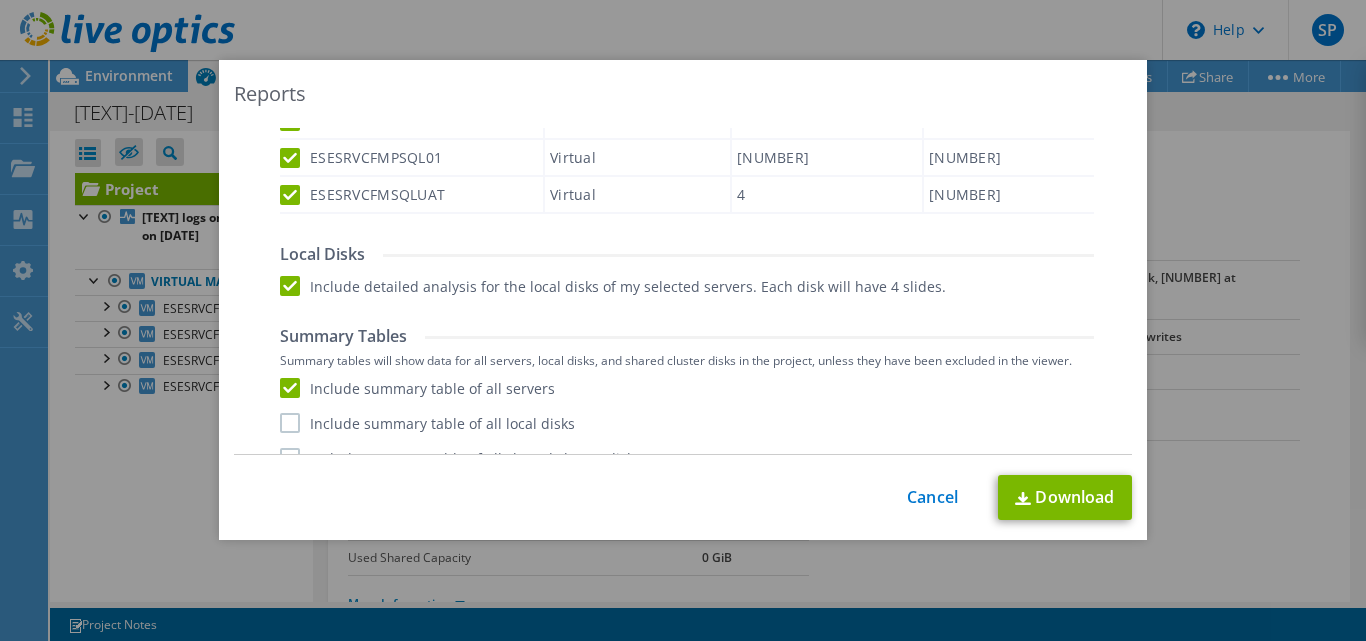 click on "Include summary table of all local disks" at bounding box center (427, 423) 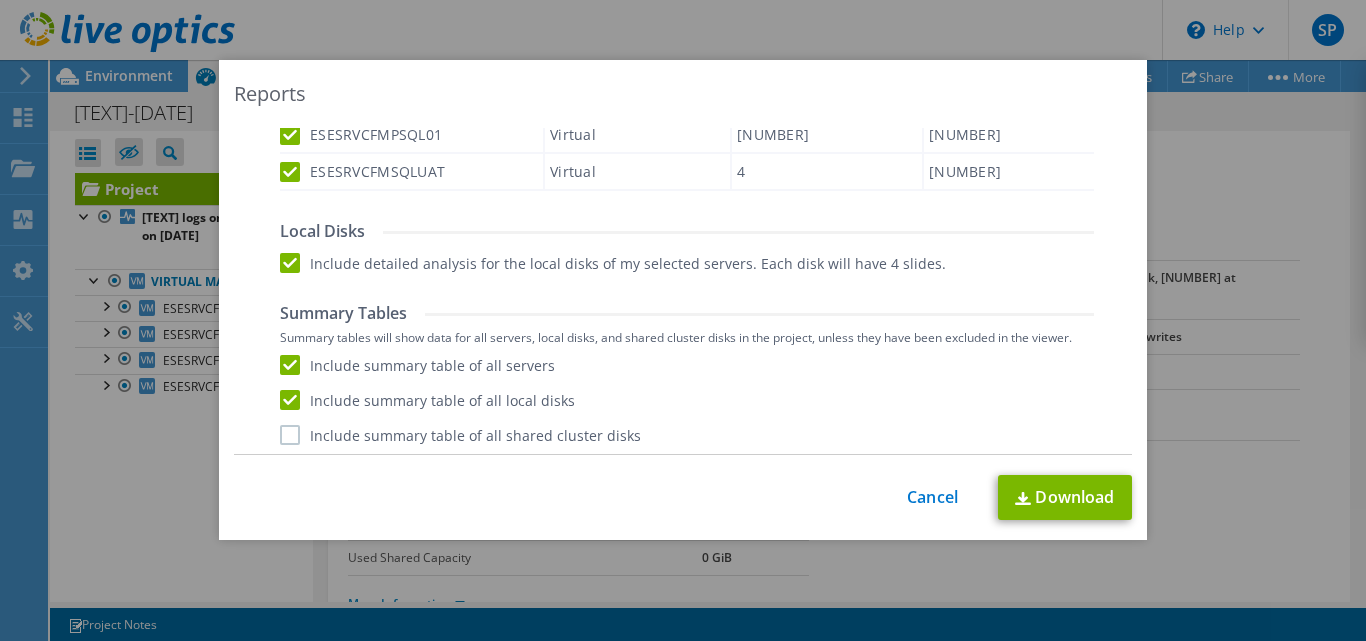 scroll, scrollTop: 729, scrollLeft: 0, axis: vertical 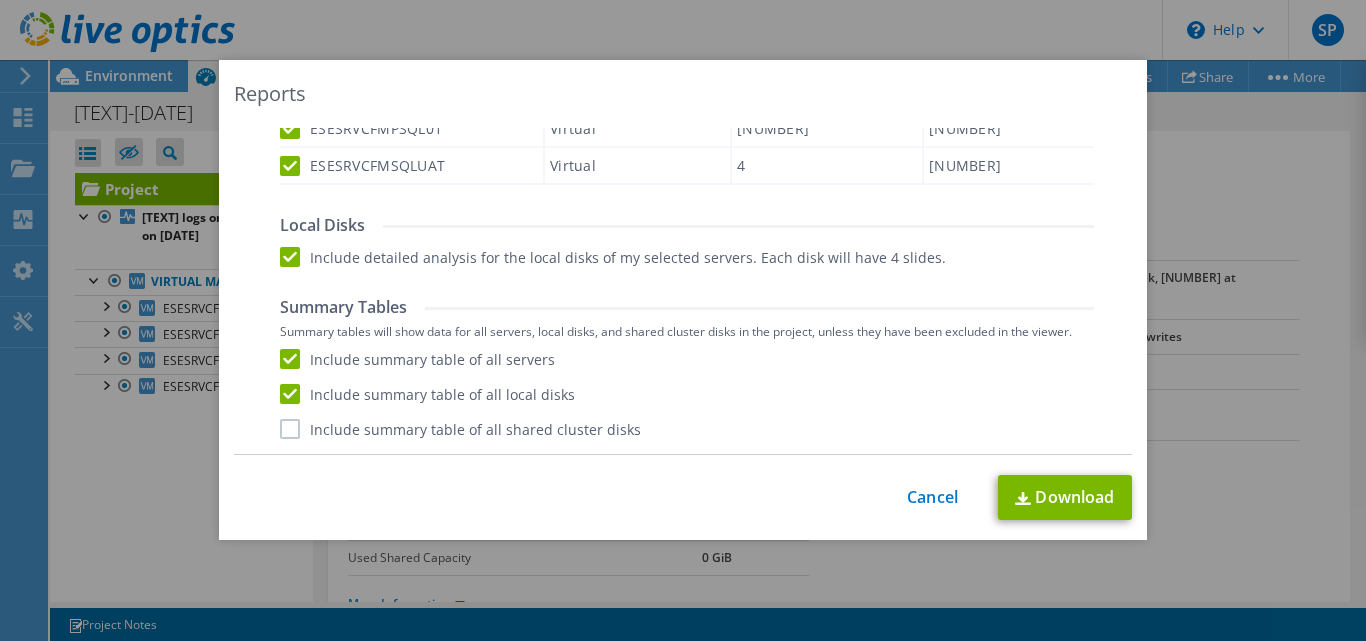 click on "Include summary table of all shared cluster disks" at bounding box center [460, 429] 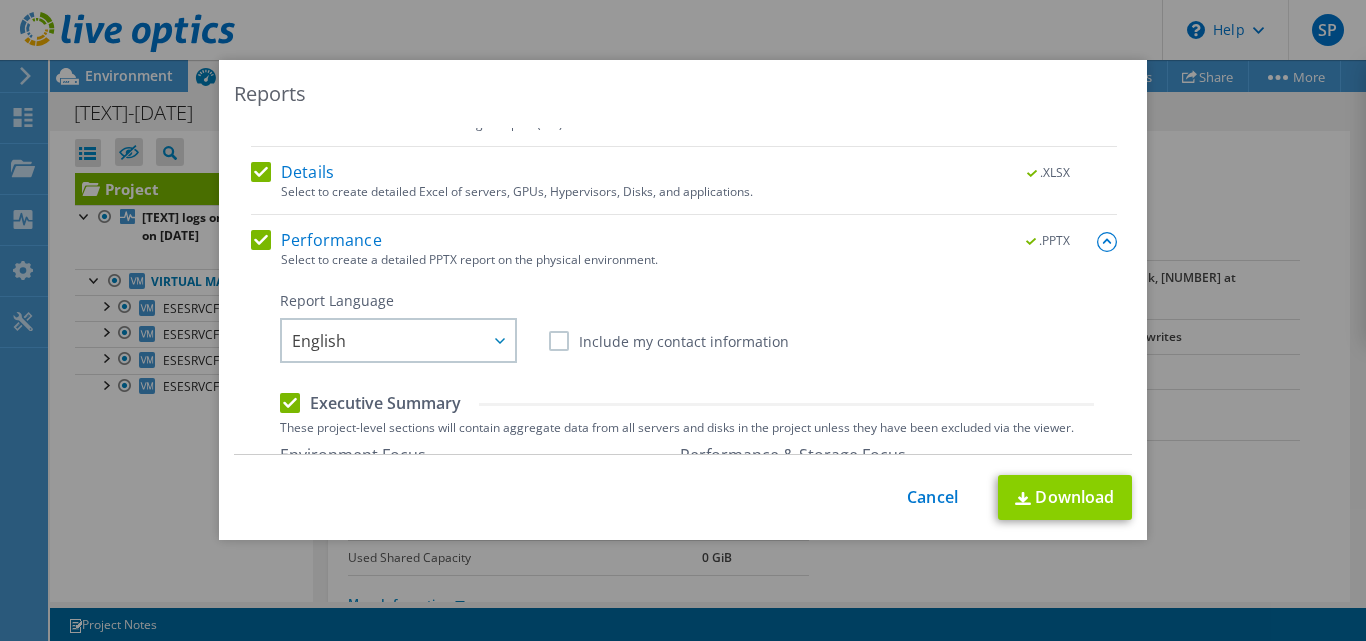 scroll, scrollTop: 0, scrollLeft: 0, axis: both 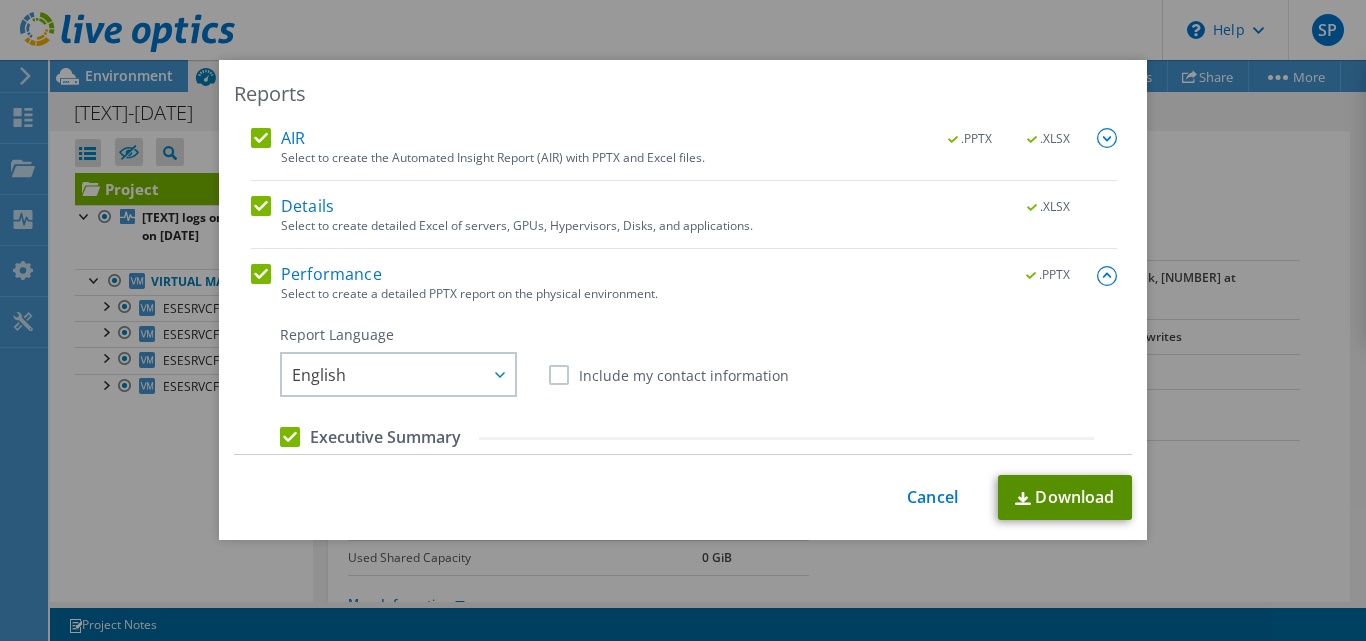click on "Download" at bounding box center (1065, 497) 